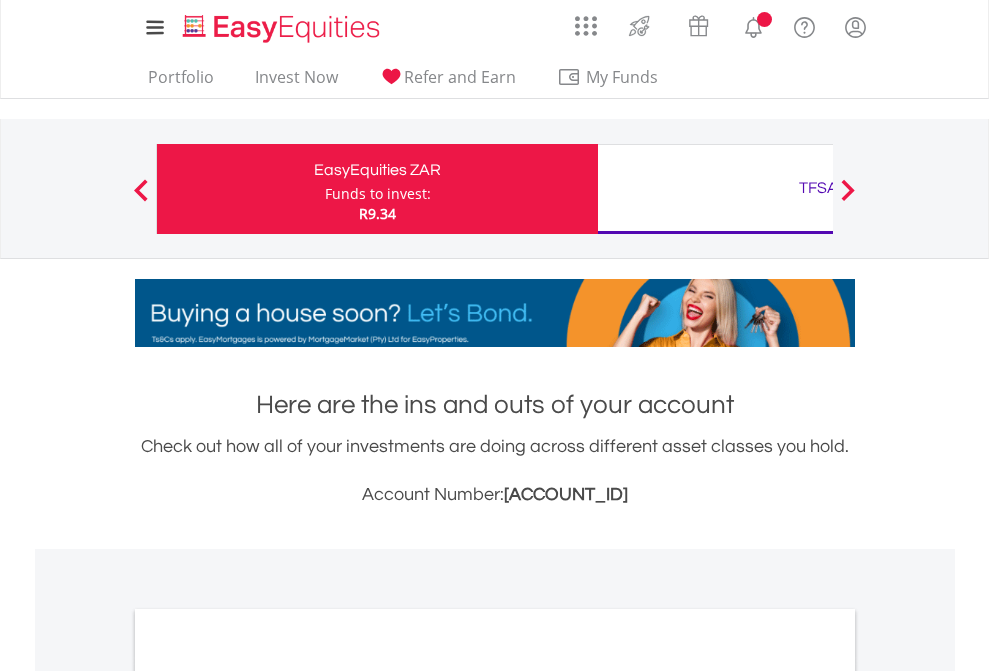 scroll, scrollTop: 0, scrollLeft: 0, axis: both 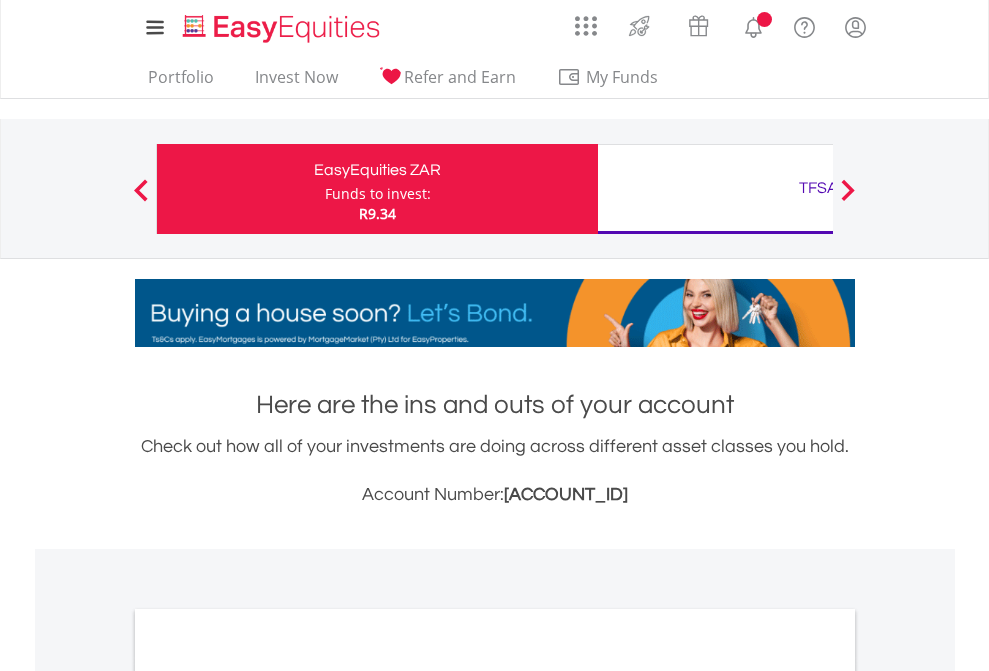 click on "Funds to invest:" at bounding box center (378, 194) 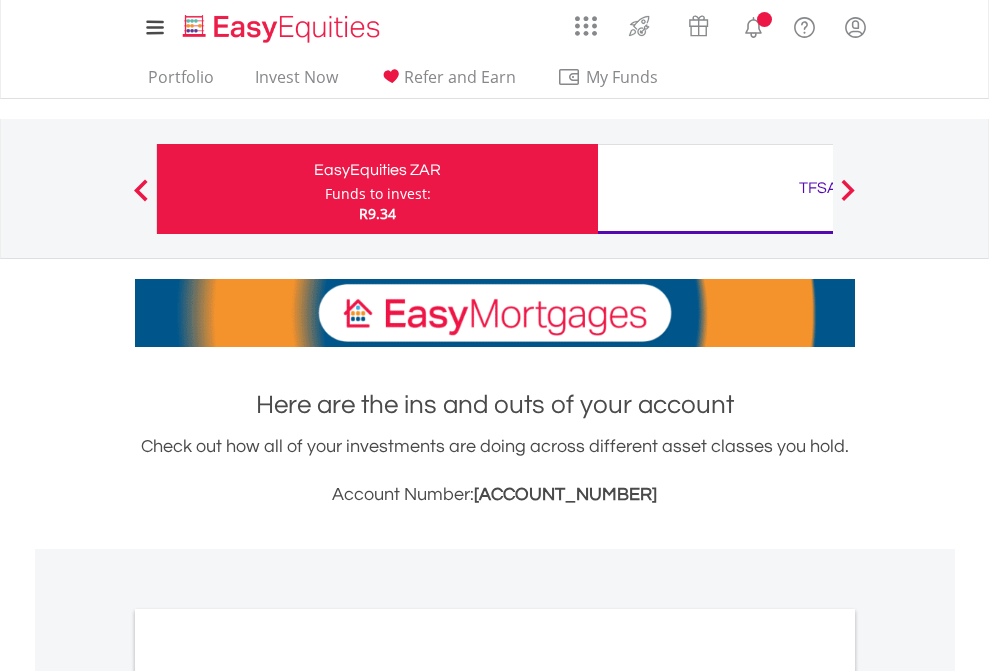 scroll, scrollTop: 0, scrollLeft: 0, axis: both 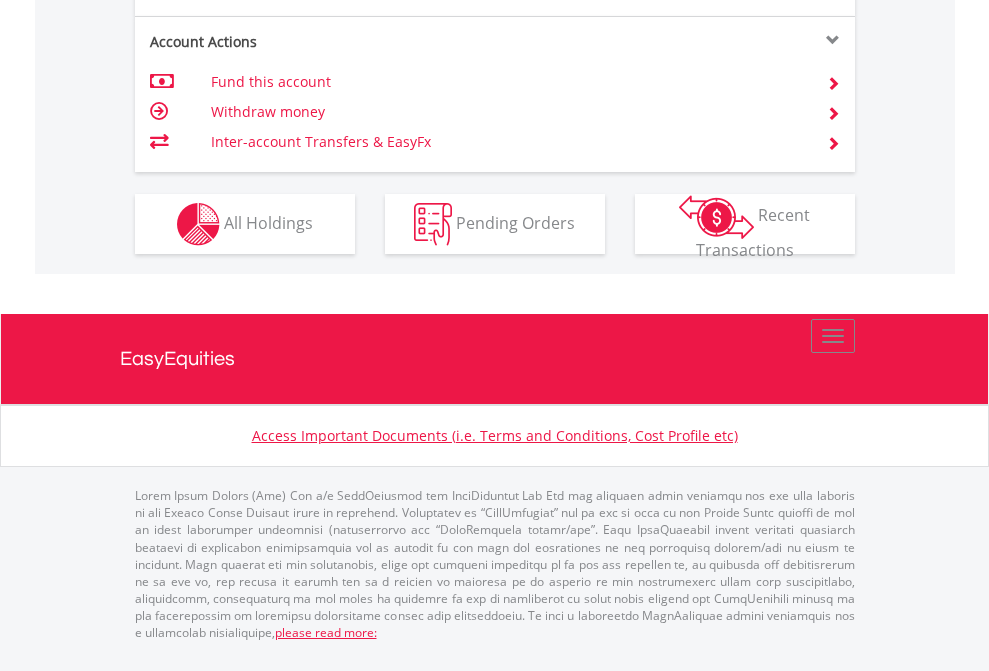 click on "Investment types" at bounding box center (706, -337) 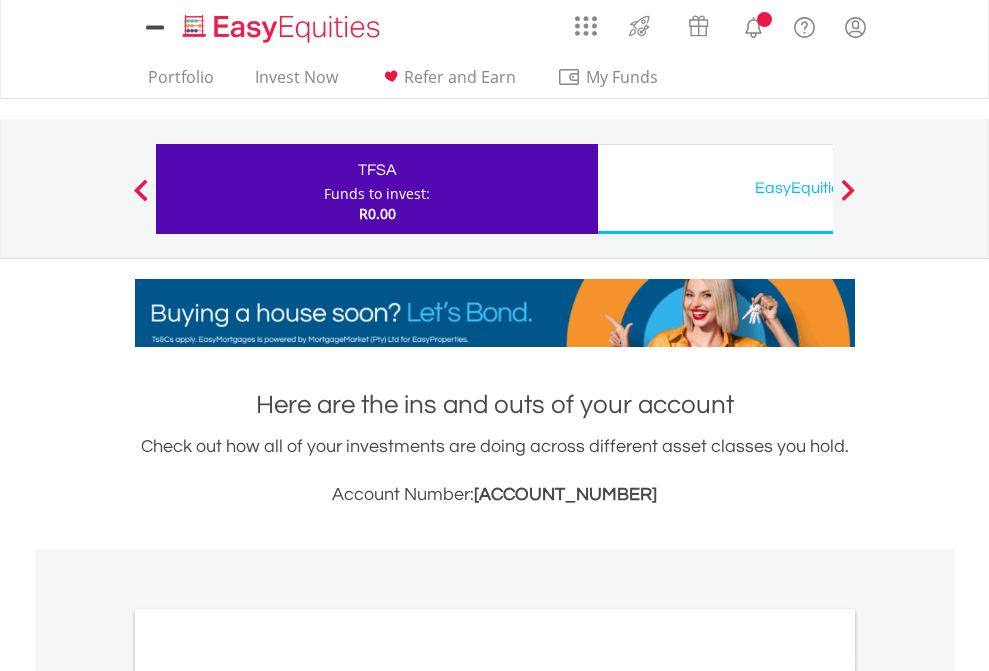 scroll, scrollTop: 0, scrollLeft: 0, axis: both 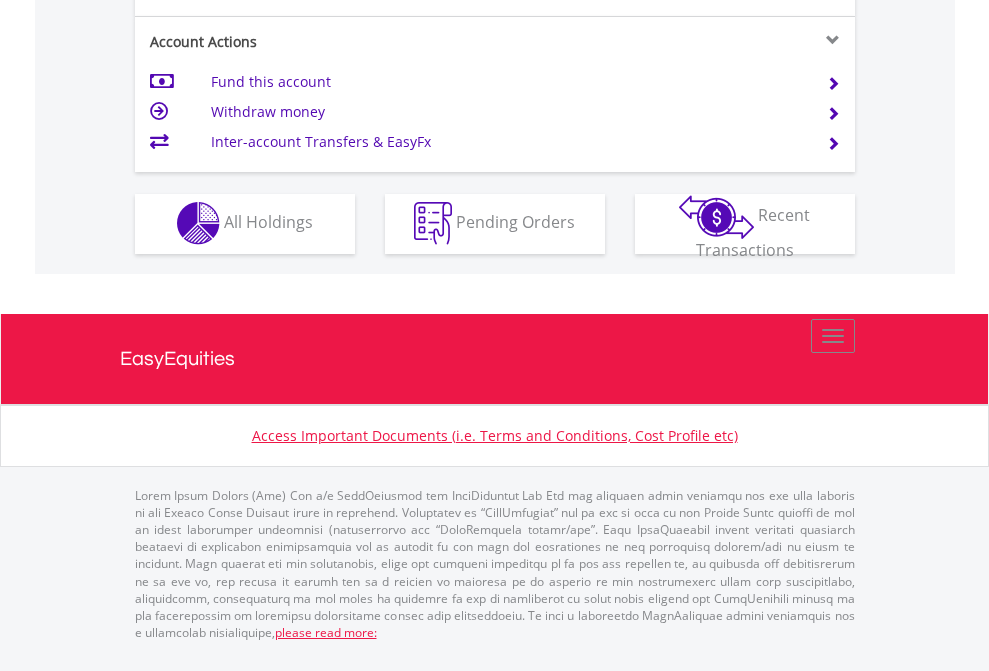 click on "Investment types" at bounding box center (706, -353) 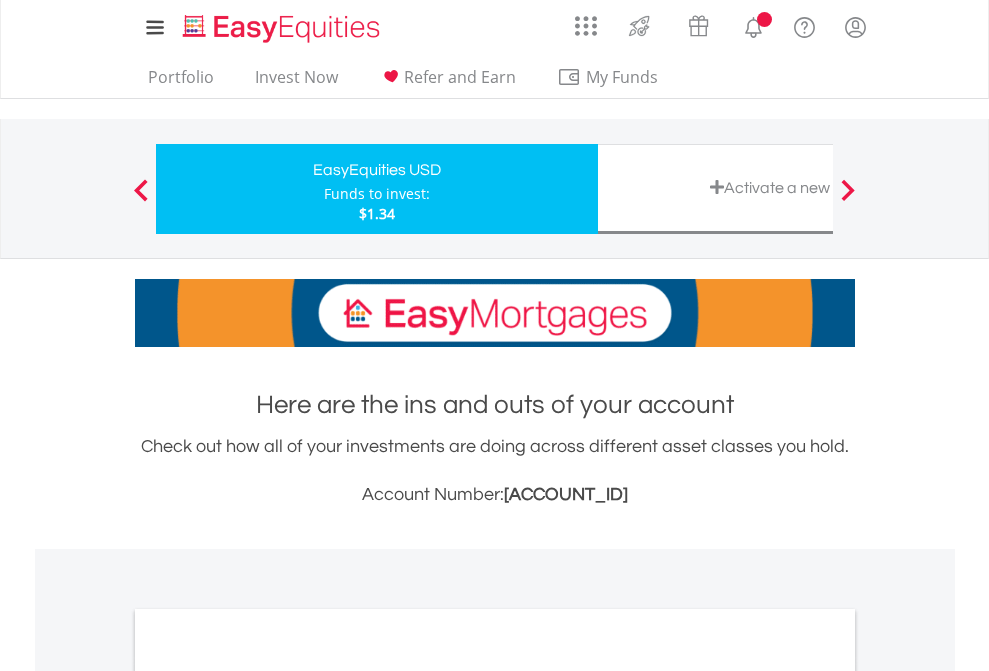 scroll, scrollTop: 0, scrollLeft: 0, axis: both 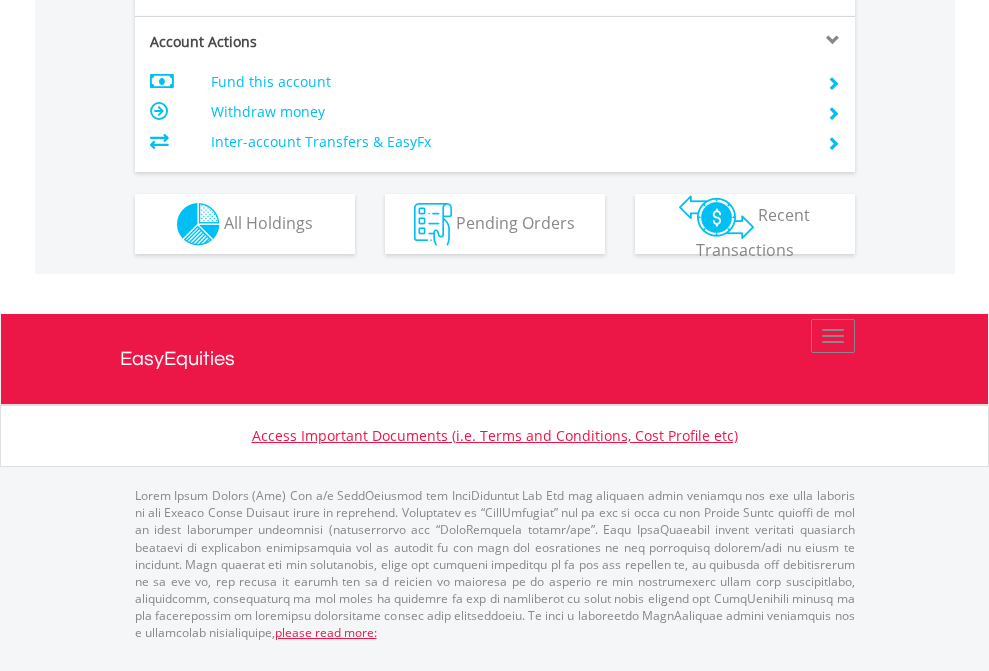 click on "Investment types" at bounding box center [706, -337] 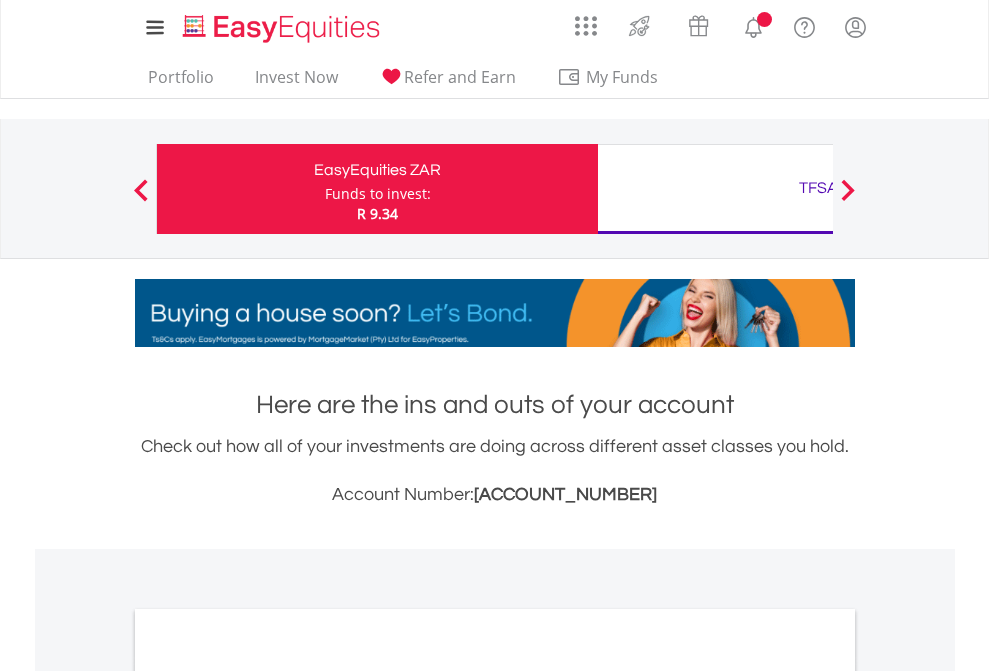 scroll, scrollTop: 0, scrollLeft: 0, axis: both 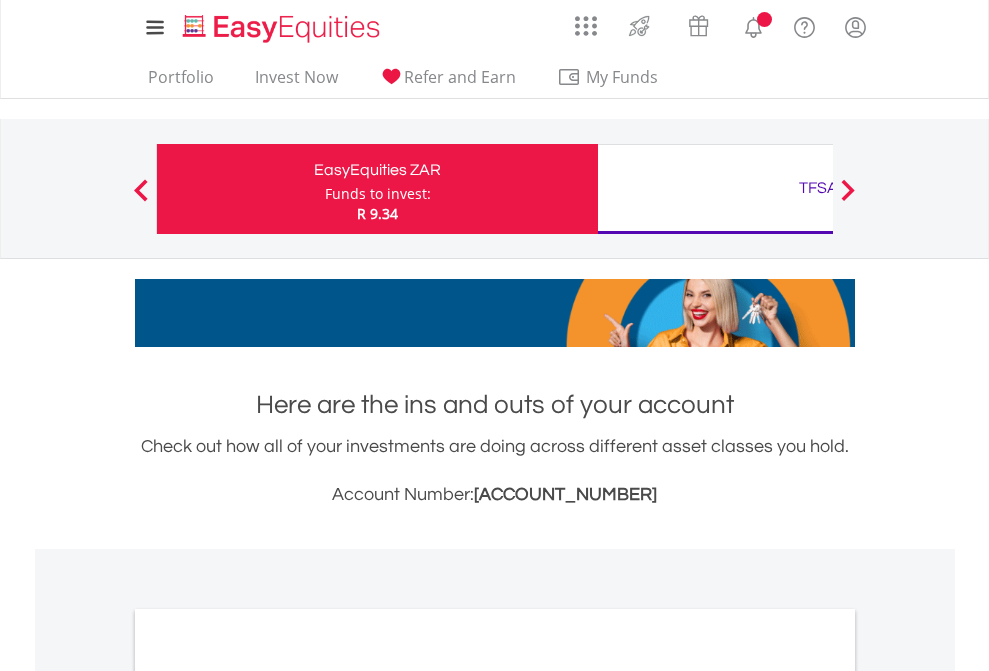 click on "All Holdings" at bounding box center [268, 1096] 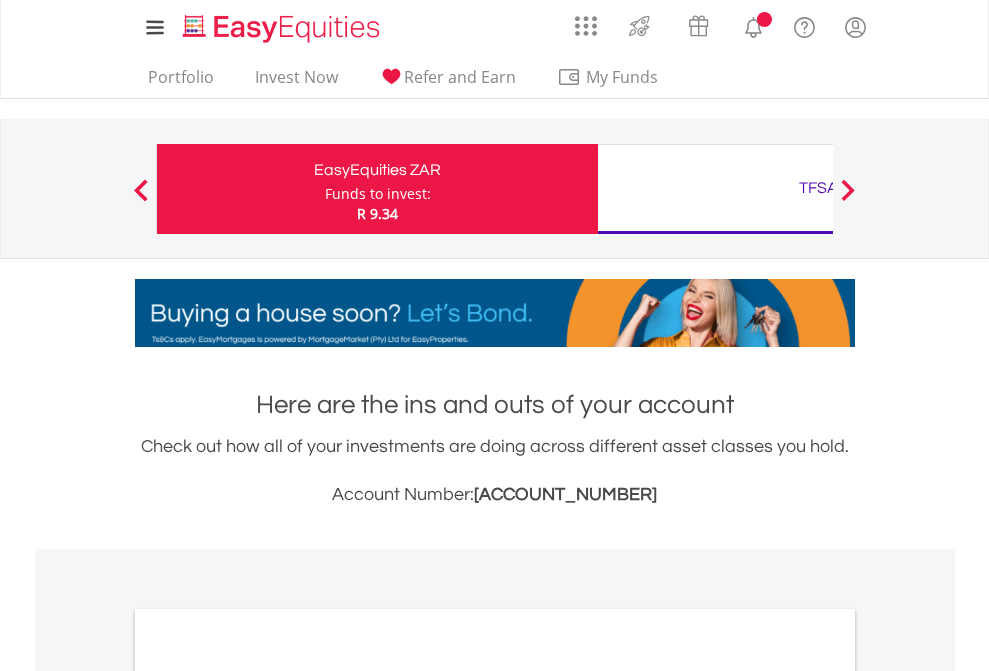 scroll, scrollTop: 1202, scrollLeft: 0, axis: vertical 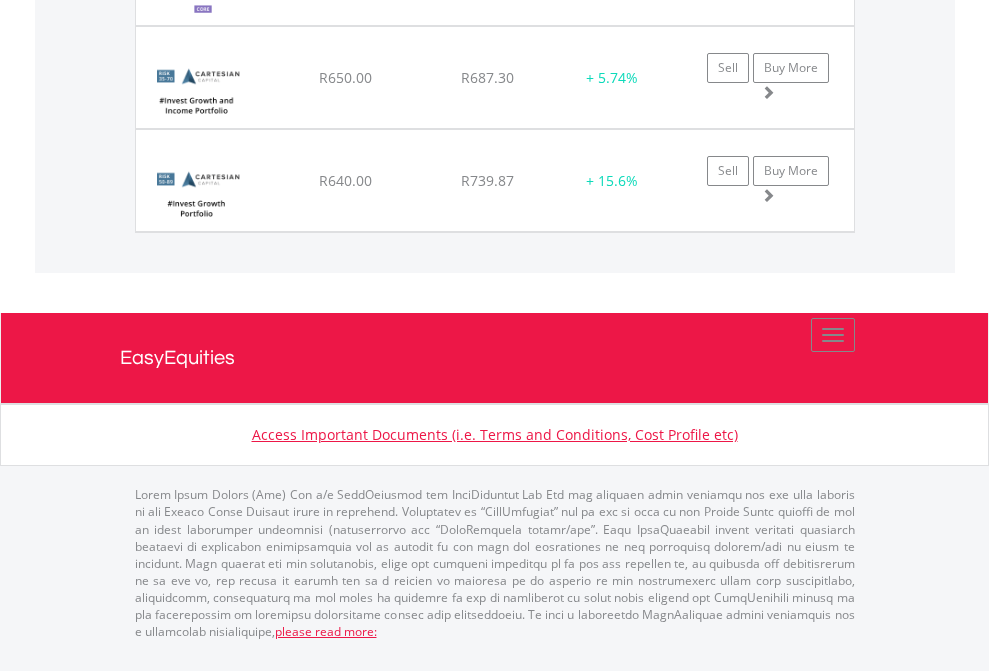 click on "TFSA" at bounding box center [818, -1994] 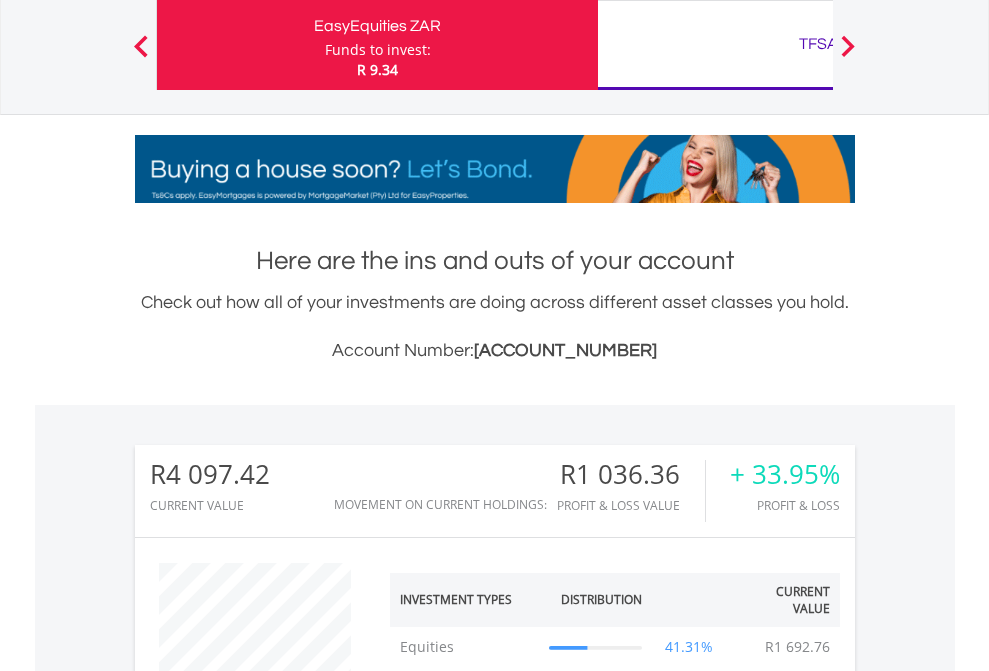 scroll, scrollTop: 999808, scrollLeft: 999687, axis: both 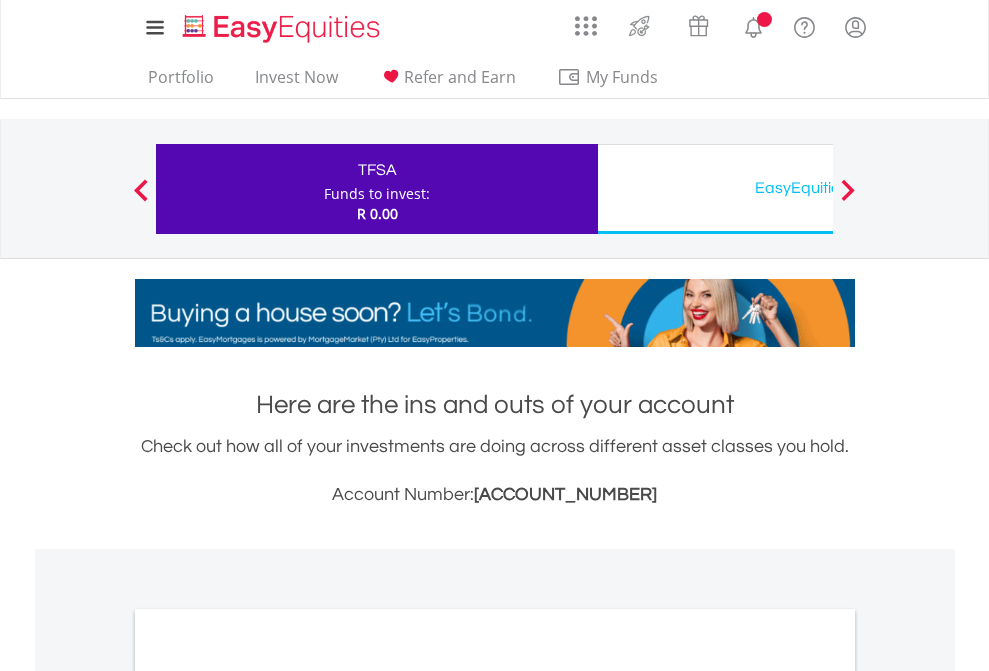 click on "All Holdings" at bounding box center [268, 1096] 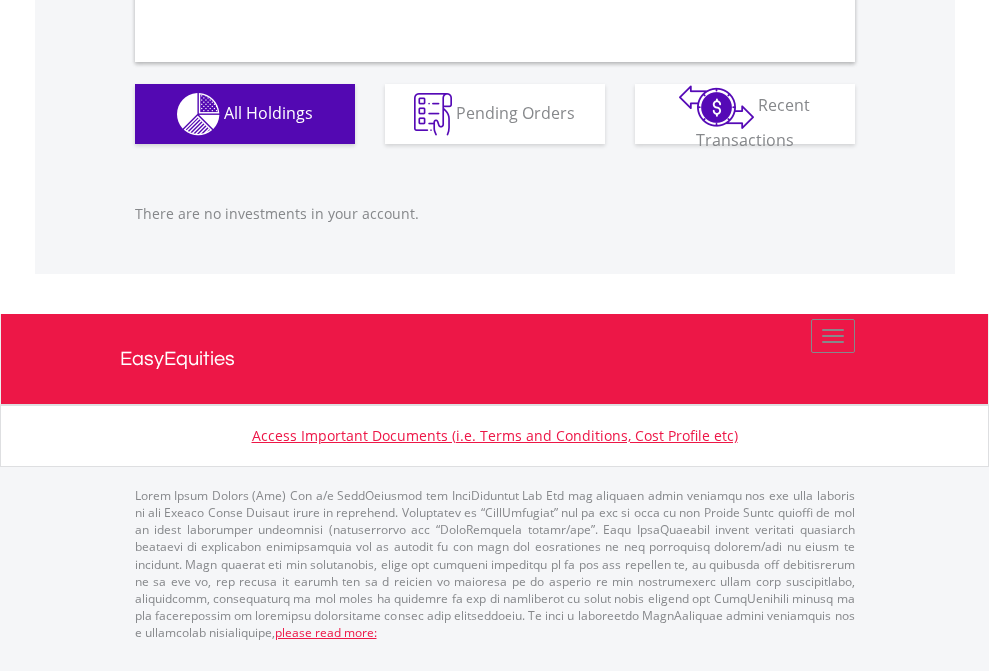 scroll, scrollTop: 1980, scrollLeft: 0, axis: vertical 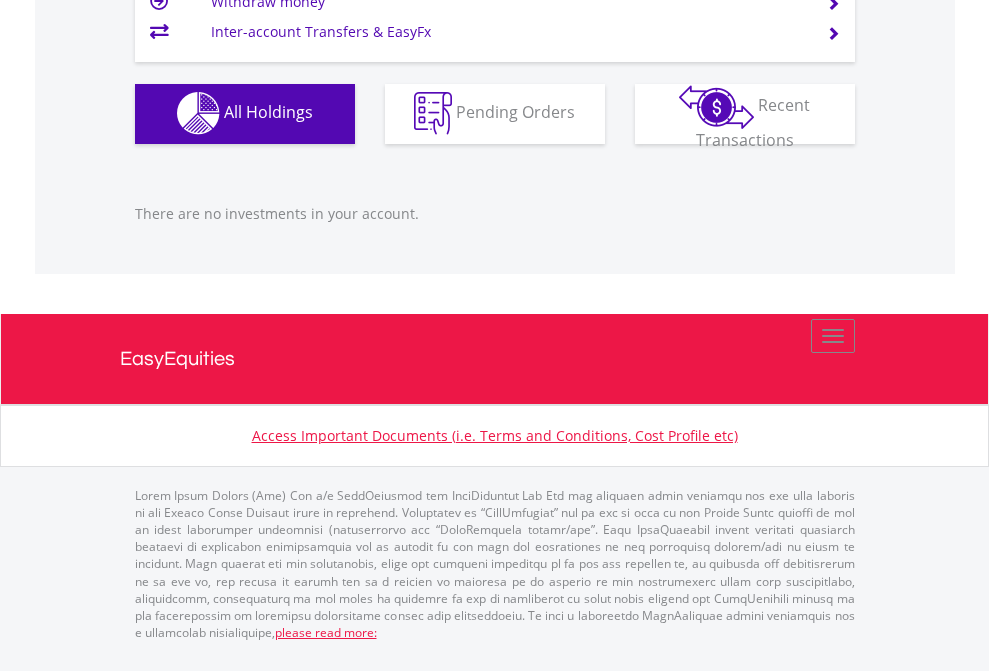 click on "EasyEquities USD" at bounding box center (818, -1142) 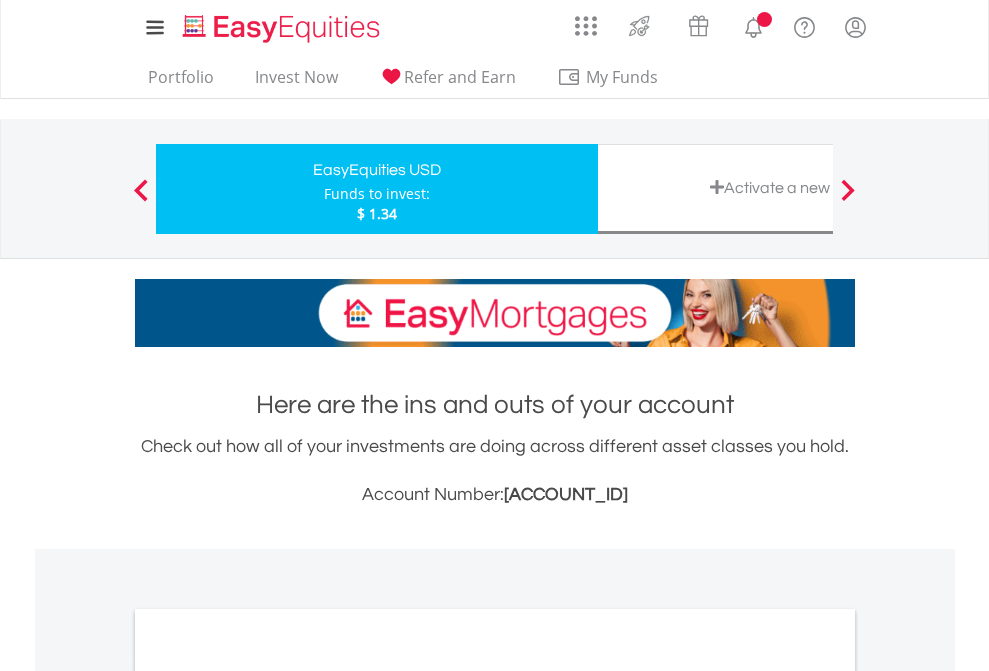 scroll, scrollTop: 0, scrollLeft: 0, axis: both 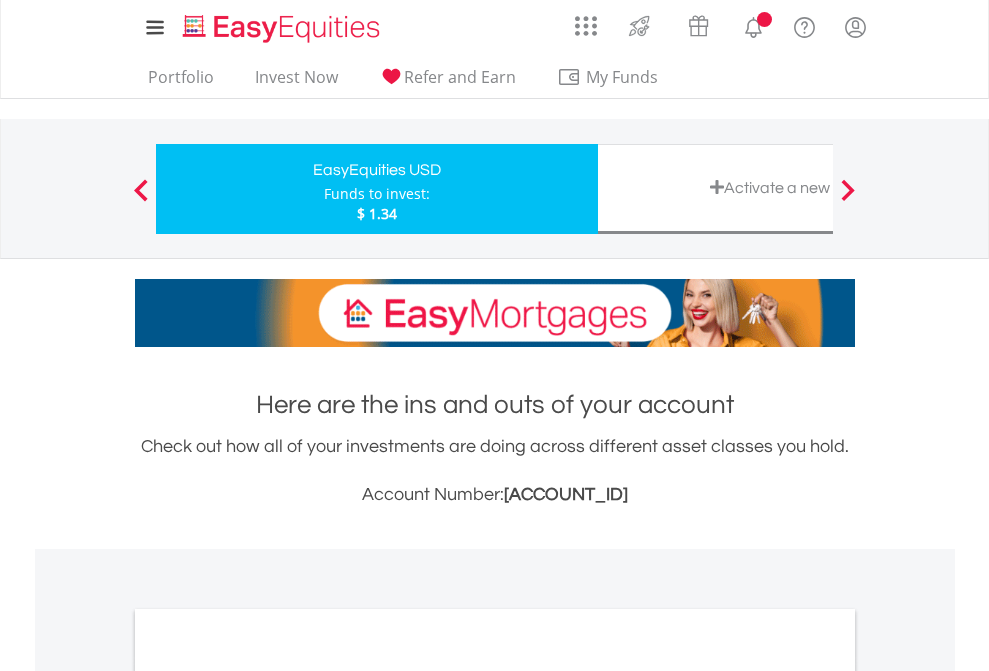 click on "All Holdings" at bounding box center (268, 1096) 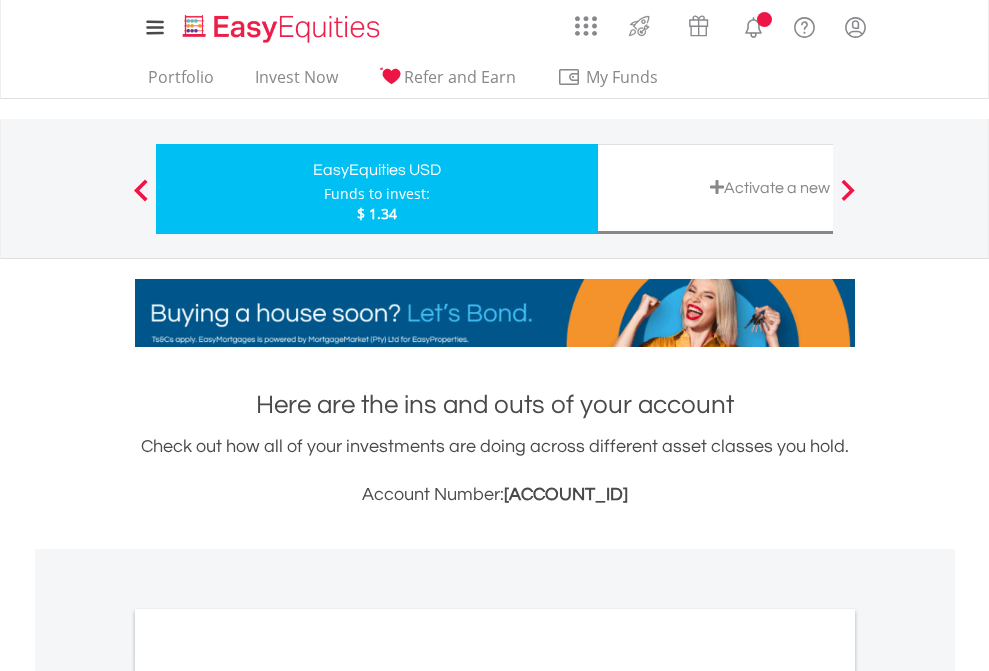 scroll, scrollTop: 1202, scrollLeft: 0, axis: vertical 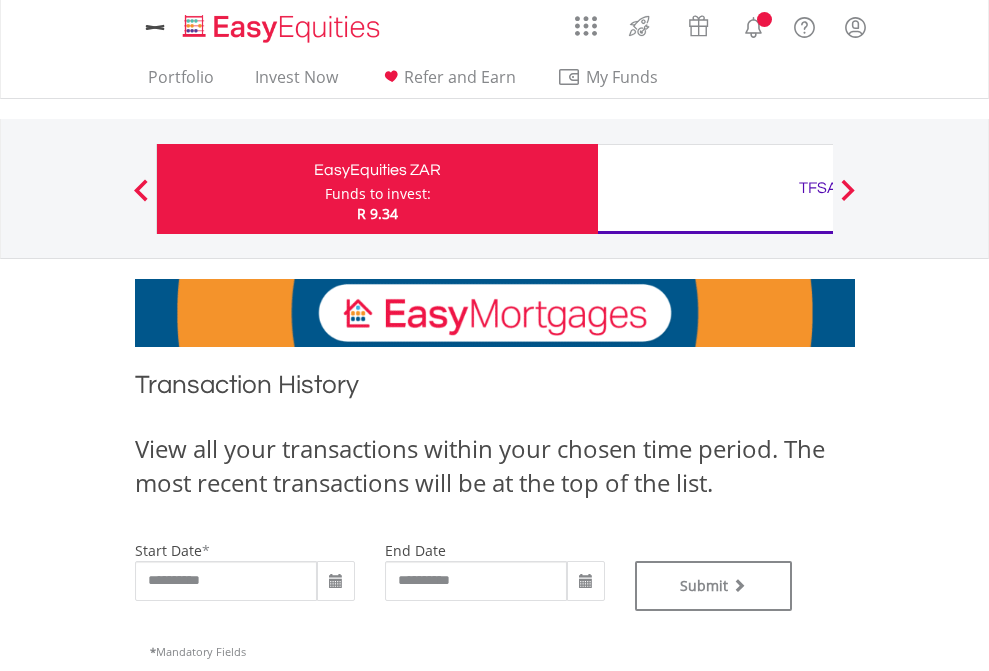 type on "**********" 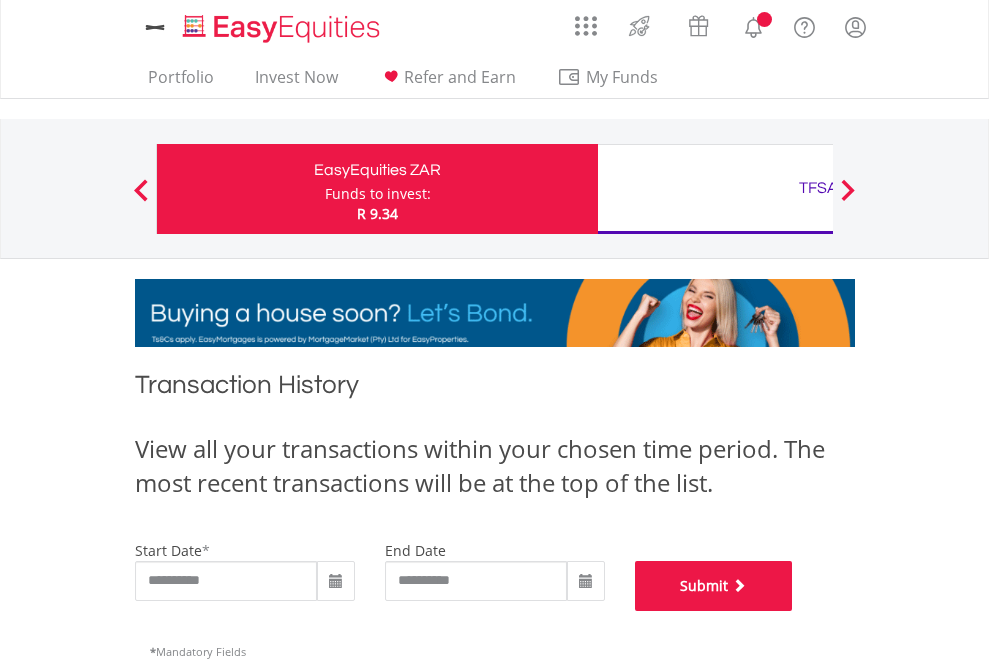 click on "Submit" at bounding box center [714, 586] 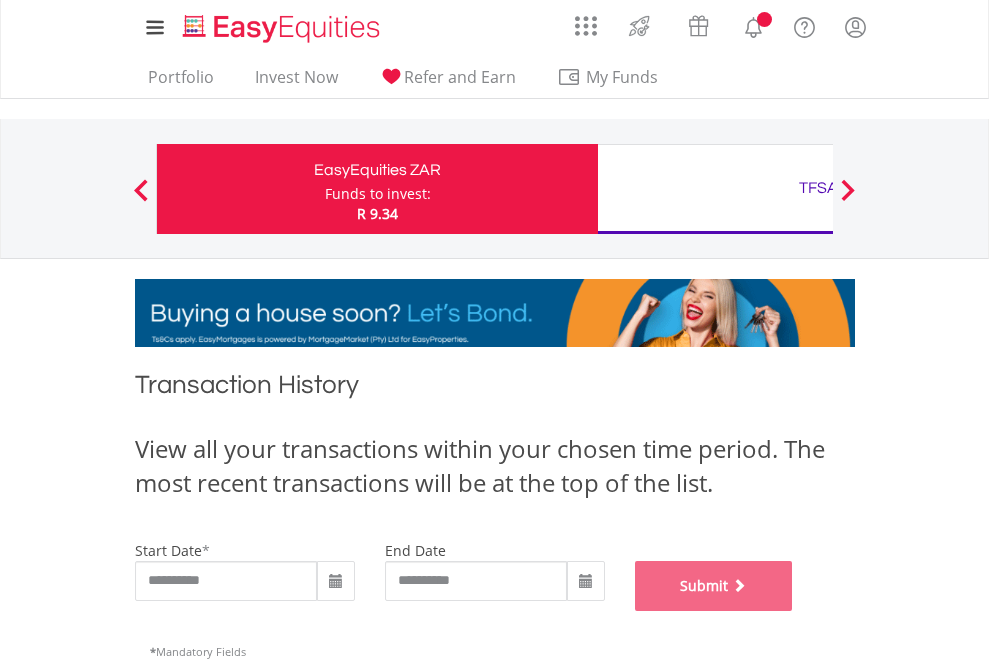 scroll, scrollTop: 811, scrollLeft: 0, axis: vertical 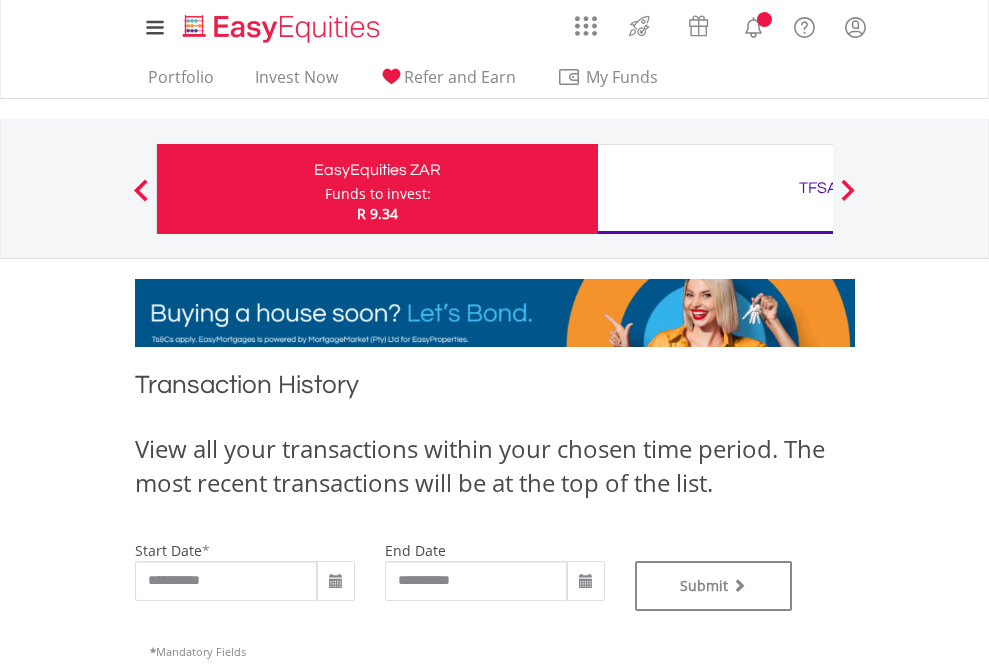 click on "TFSA" at bounding box center (818, 188) 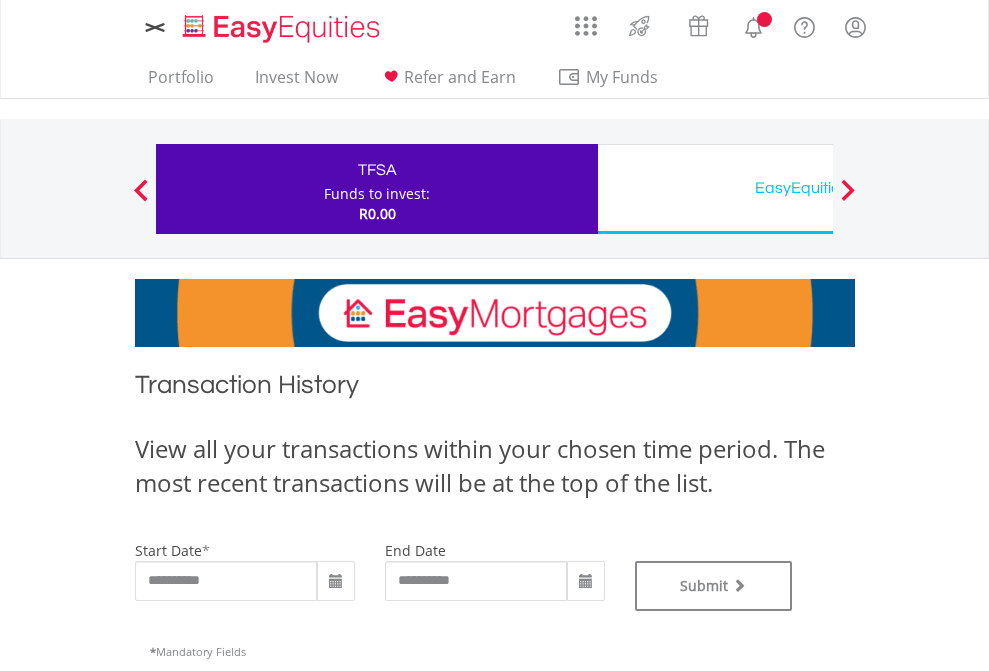 scroll, scrollTop: 0, scrollLeft: 0, axis: both 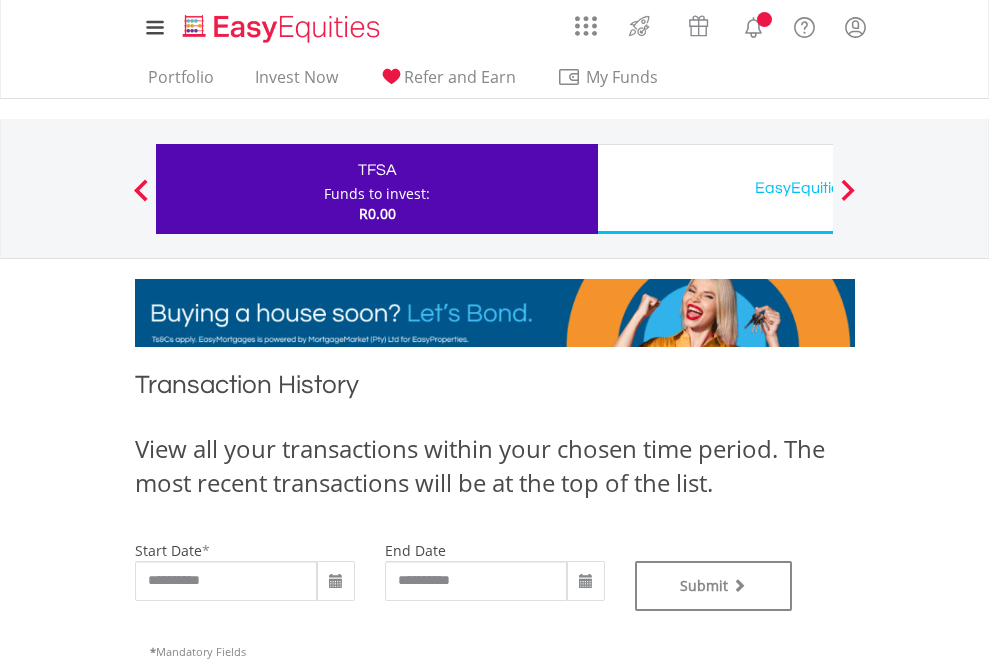 type on "**********" 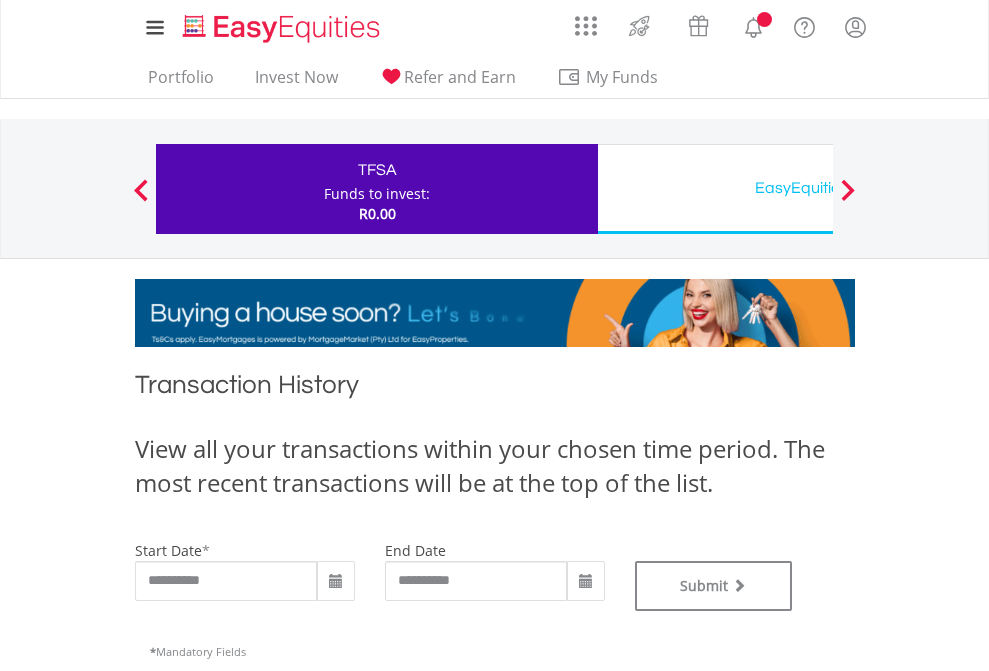 type on "**********" 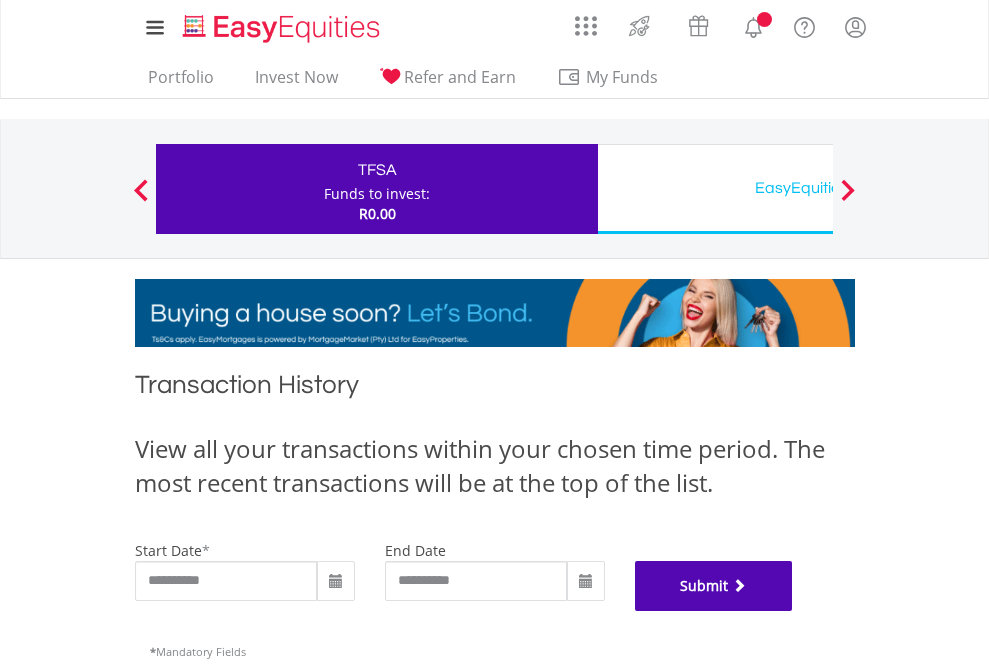 click on "Submit" at bounding box center (714, 586) 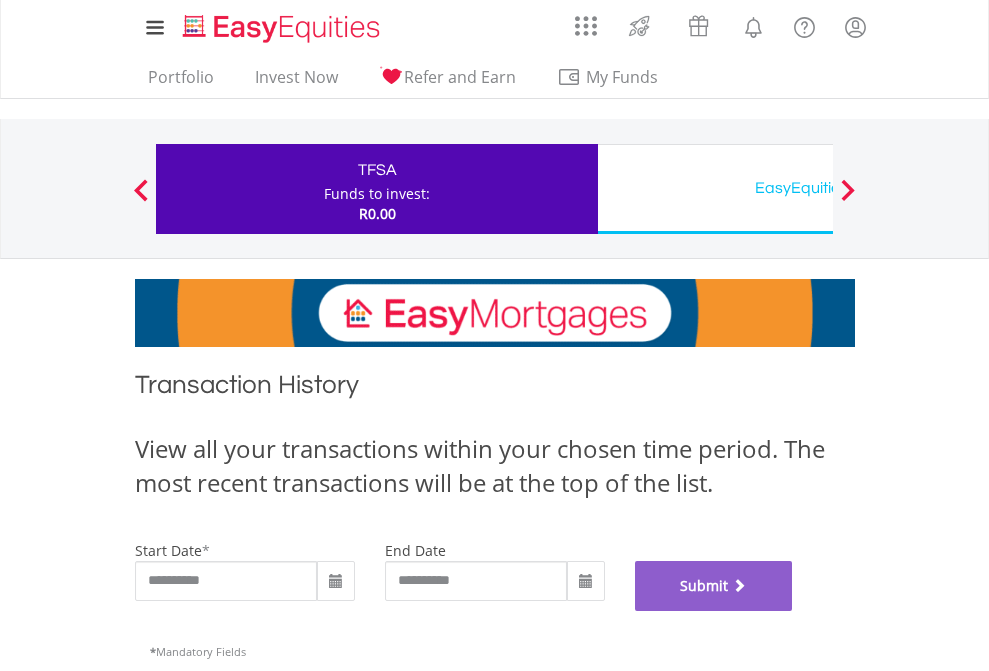 scroll, scrollTop: 811, scrollLeft: 0, axis: vertical 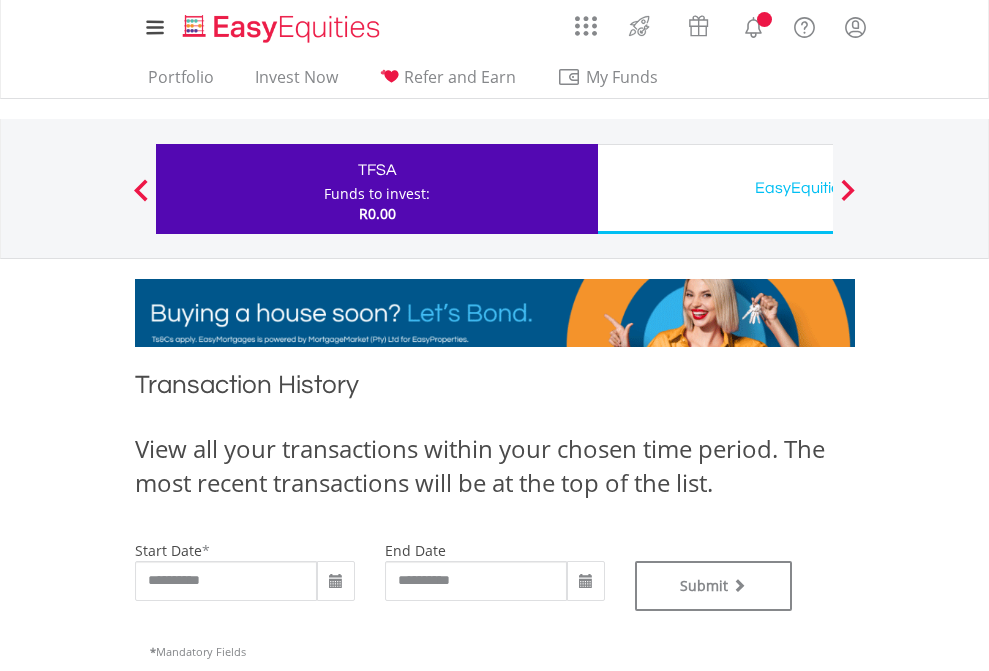 click on "EasyEquities USD" at bounding box center (818, 188) 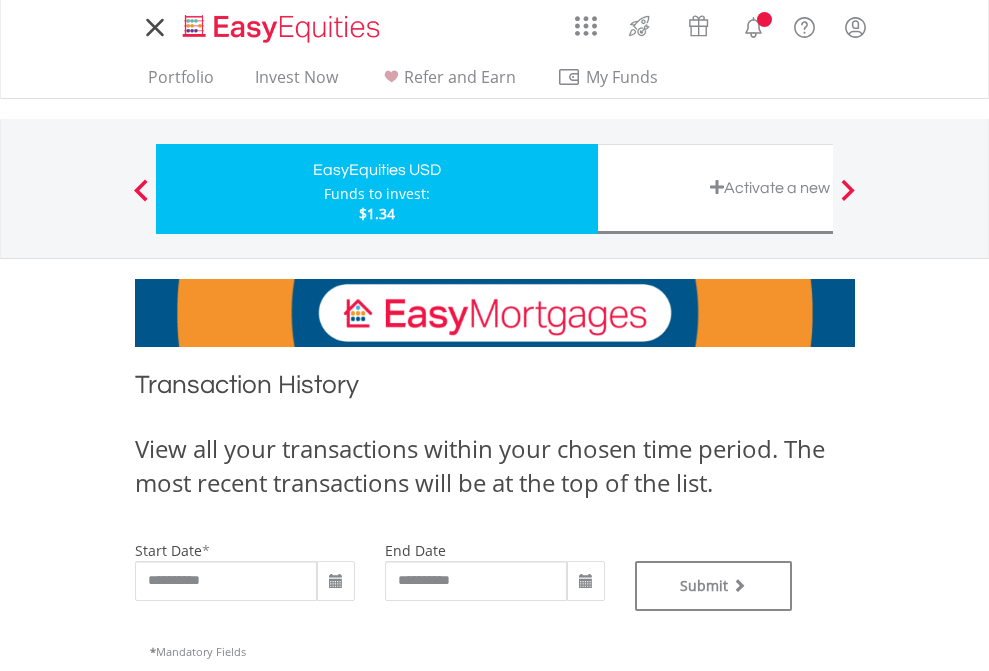 scroll, scrollTop: 0, scrollLeft: 0, axis: both 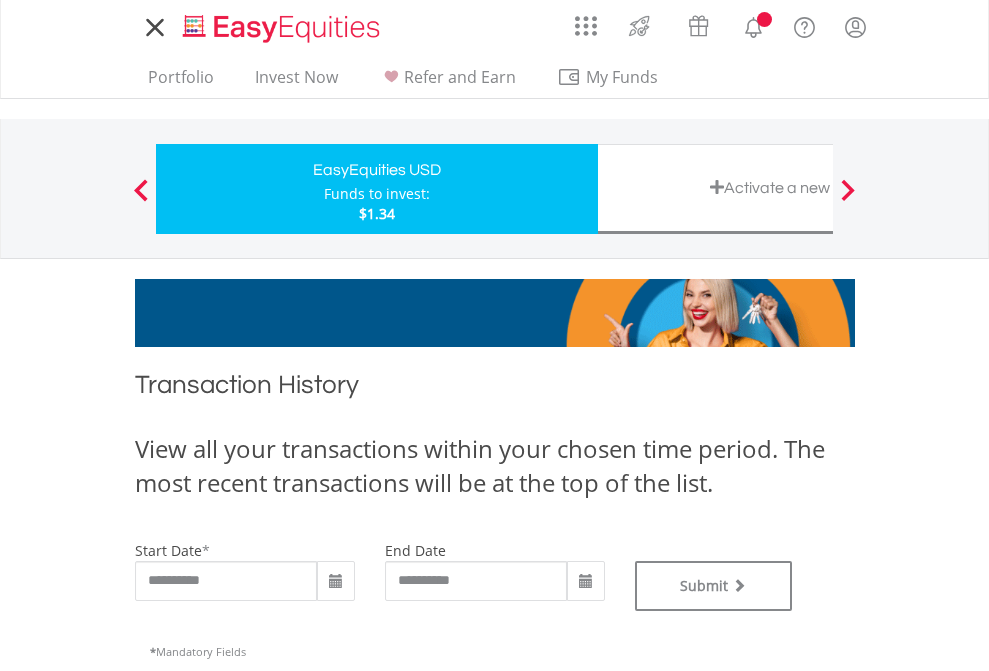 type on "**********" 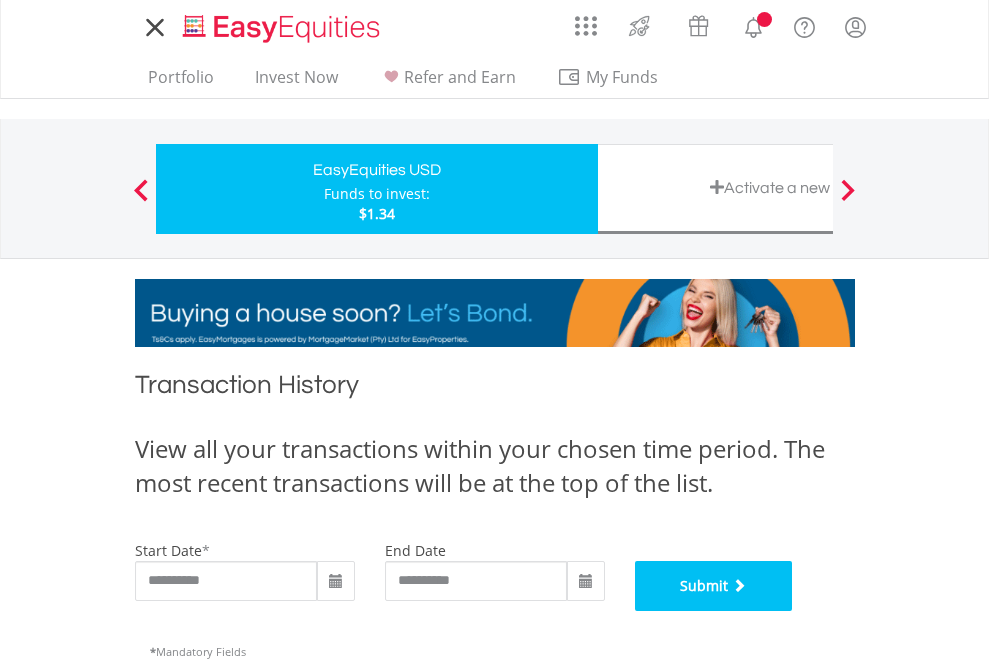 click on "Submit" at bounding box center [714, 586] 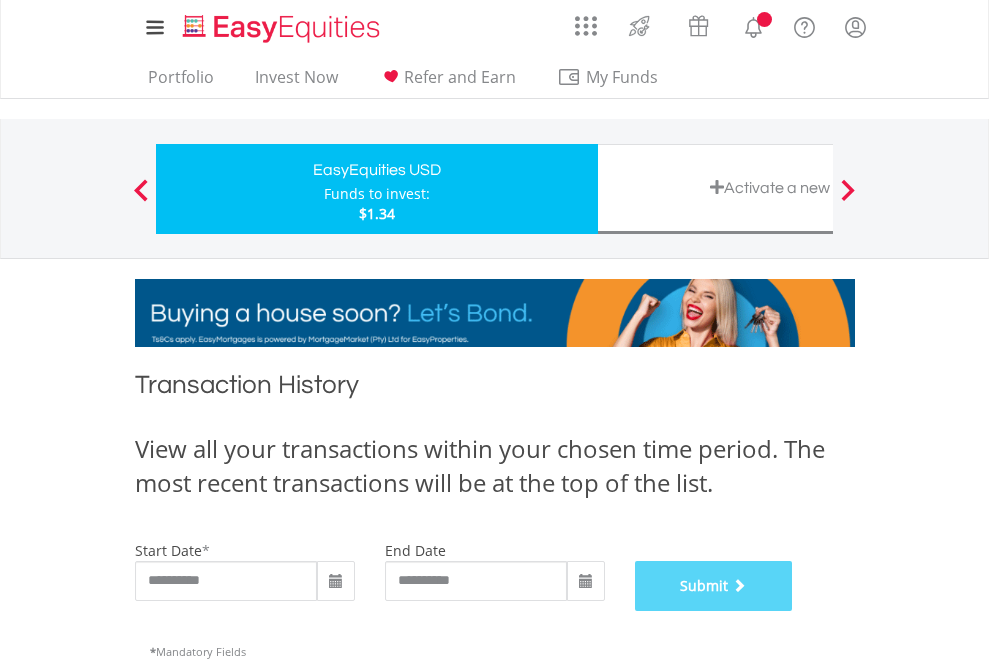 scroll, scrollTop: 811, scrollLeft: 0, axis: vertical 